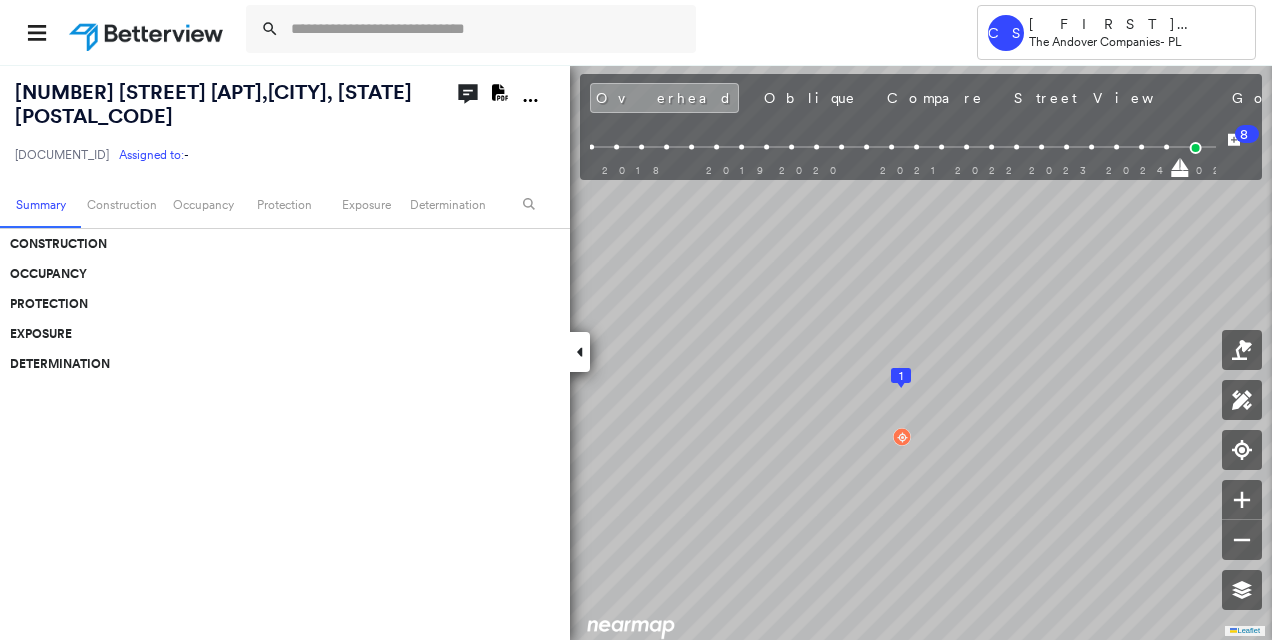 scroll, scrollTop: 0, scrollLeft: 0, axis: both 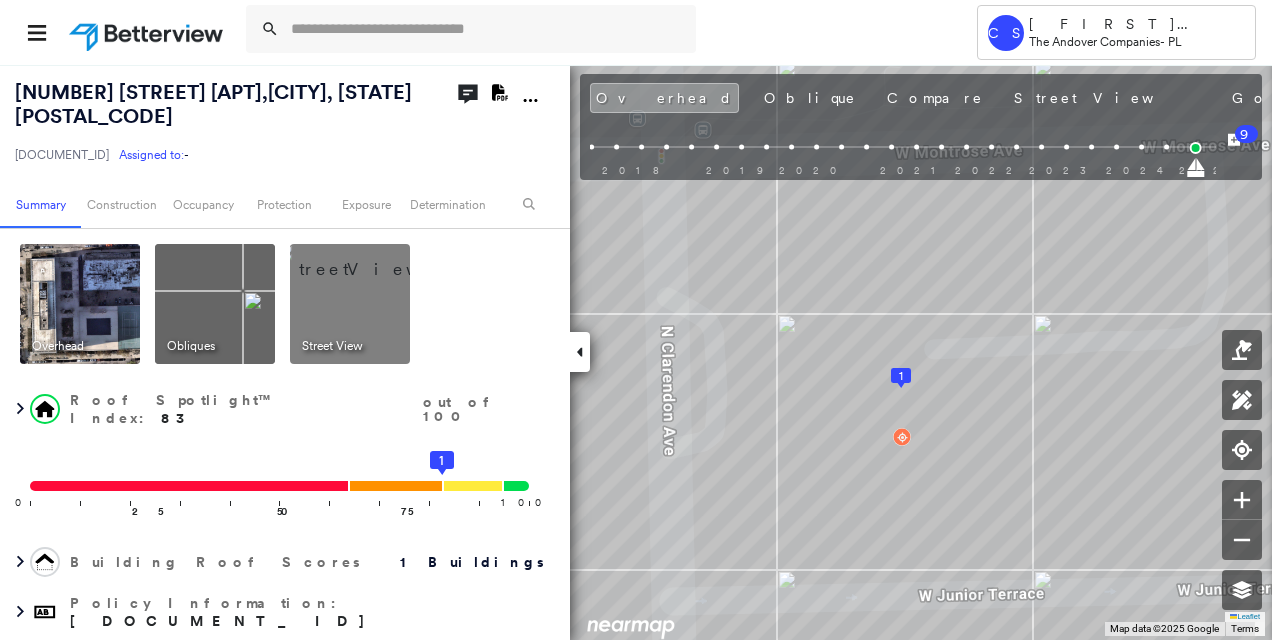 click at bounding box center [374, 259] 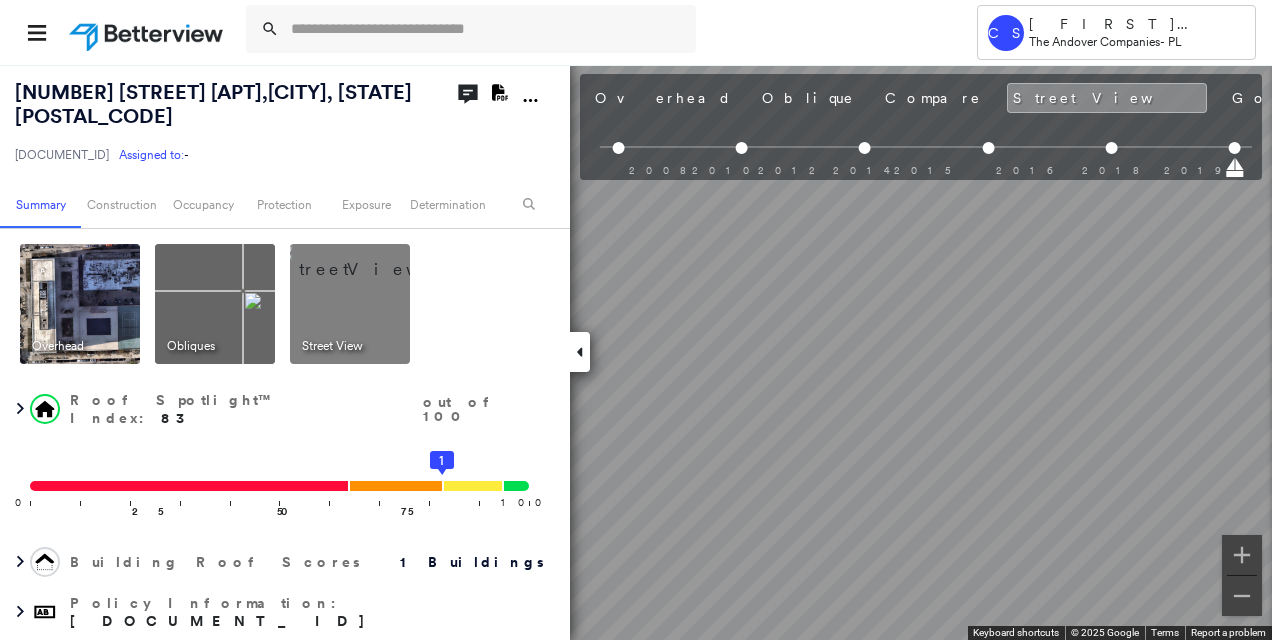 scroll, scrollTop: 0, scrollLeft: 326, axis: horizontal 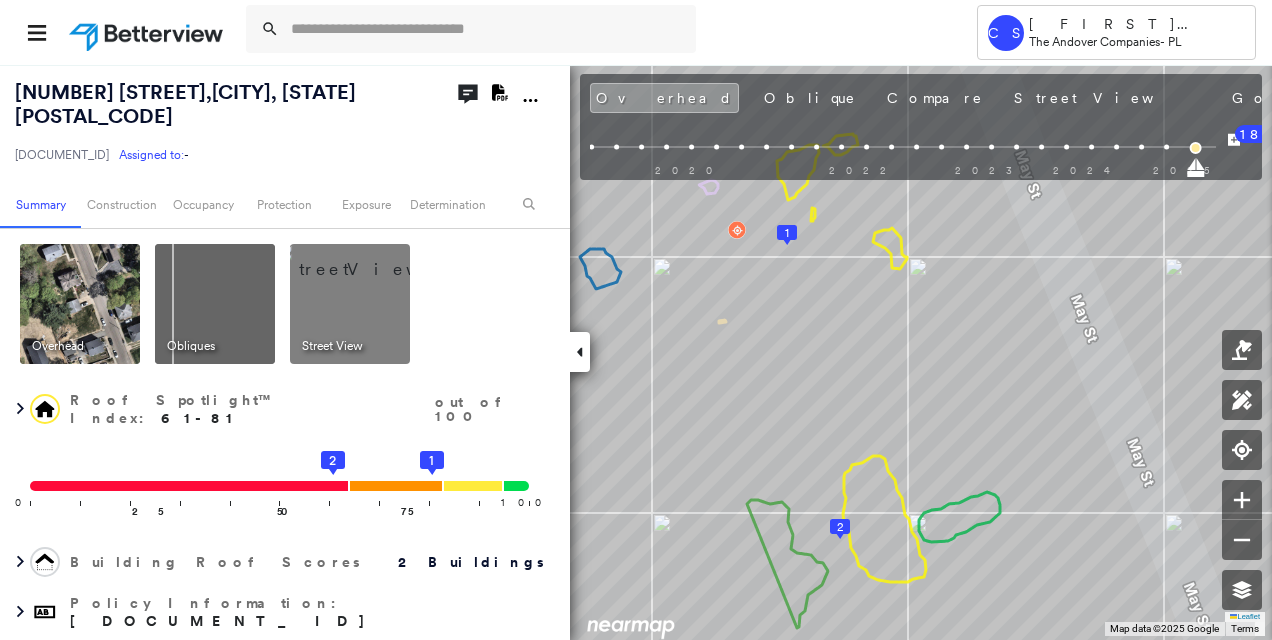 click at bounding box center [374, 259] 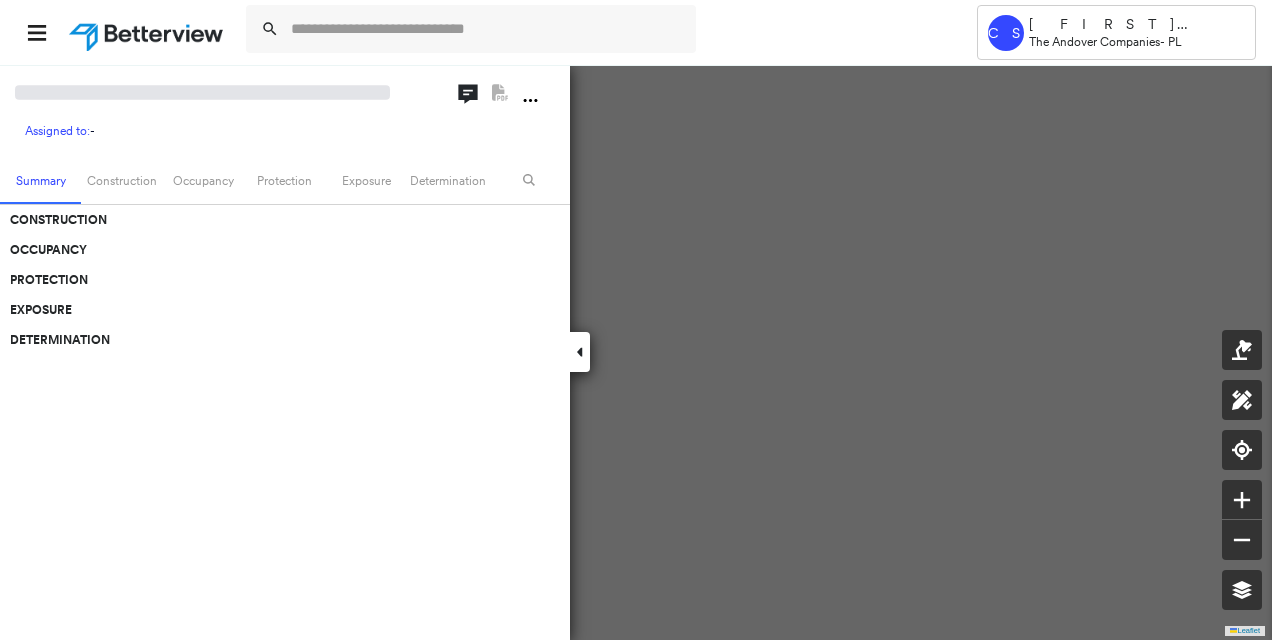 scroll, scrollTop: 0, scrollLeft: 0, axis: both 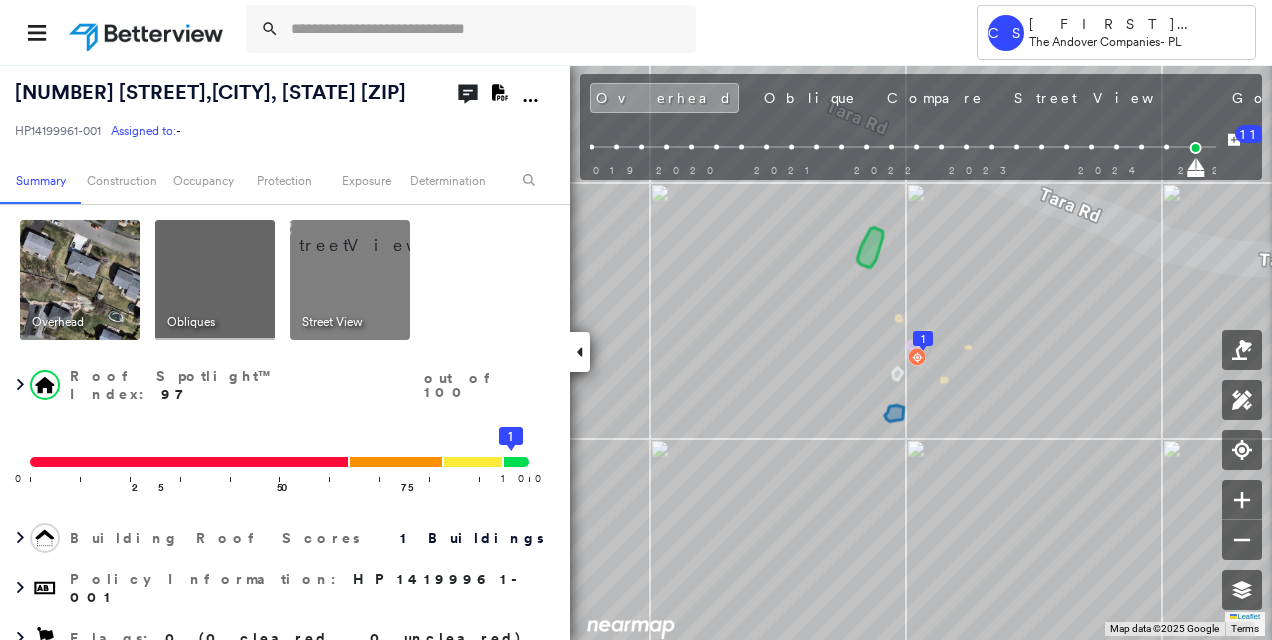 click at bounding box center [374, 235] 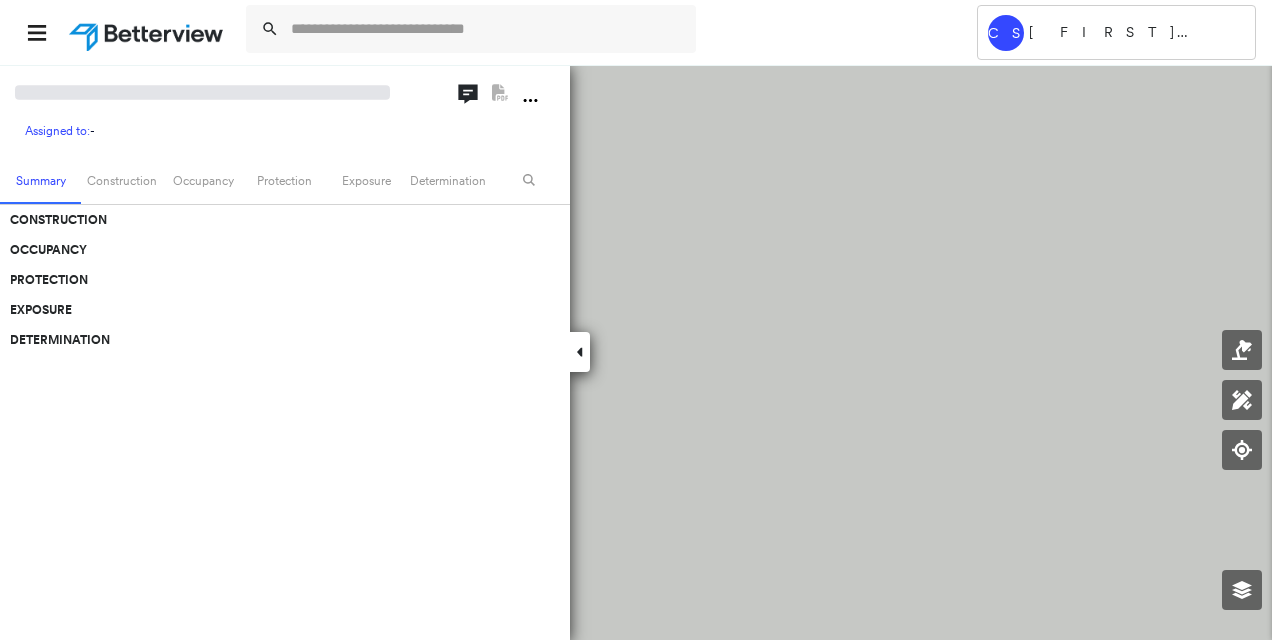 scroll, scrollTop: 0, scrollLeft: 0, axis: both 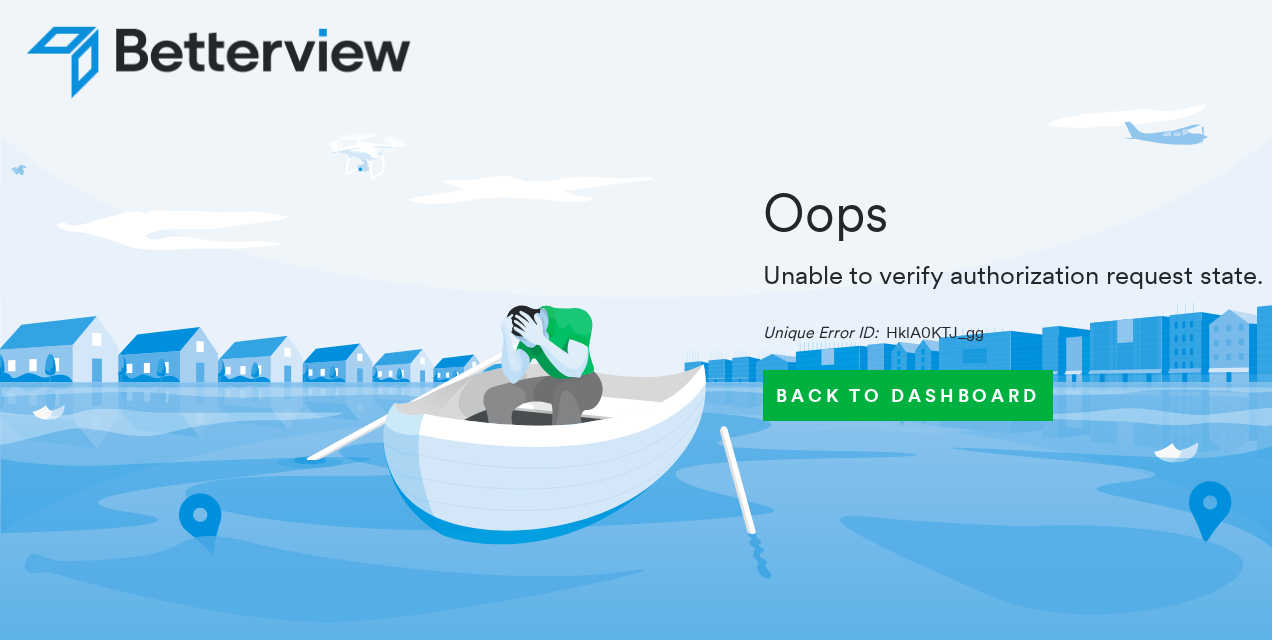 click on "Back to Dashboard" at bounding box center (908, 395) 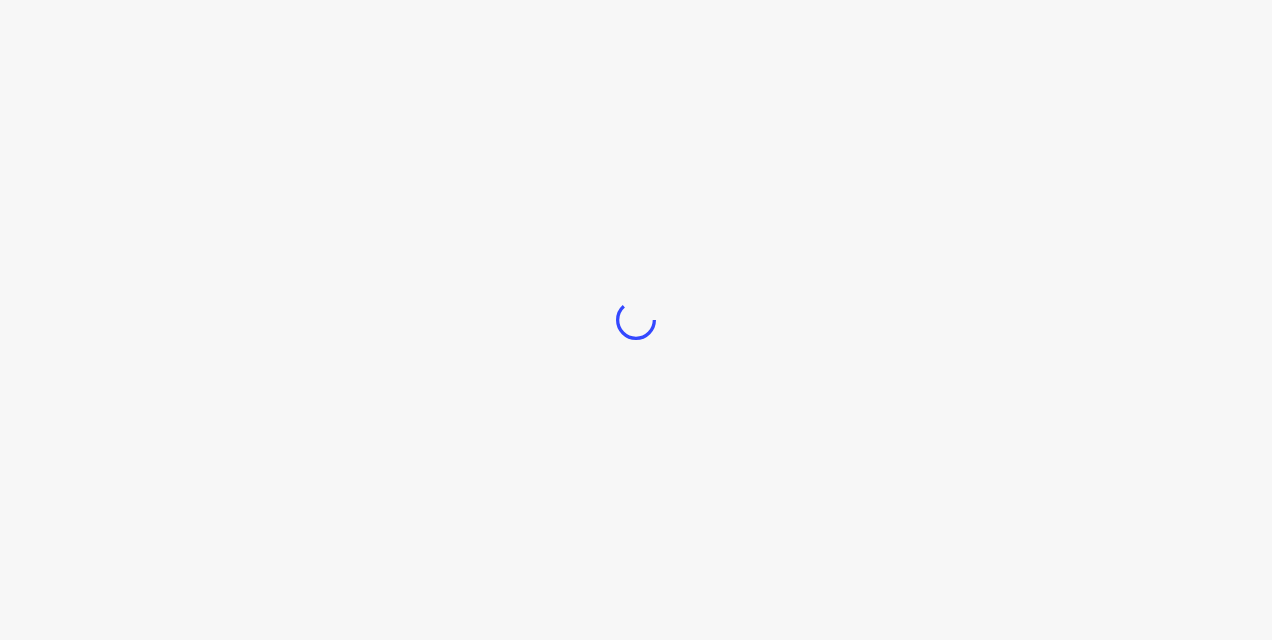 scroll, scrollTop: 0, scrollLeft: 0, axis: both 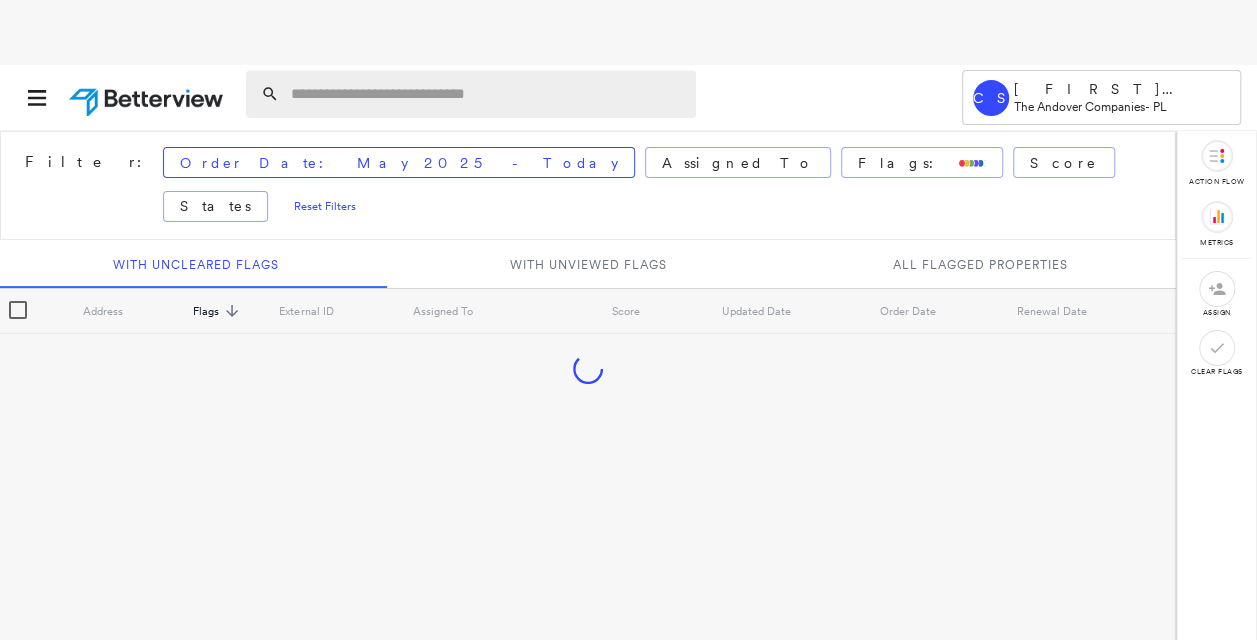 click at bounding box center (487, 94) 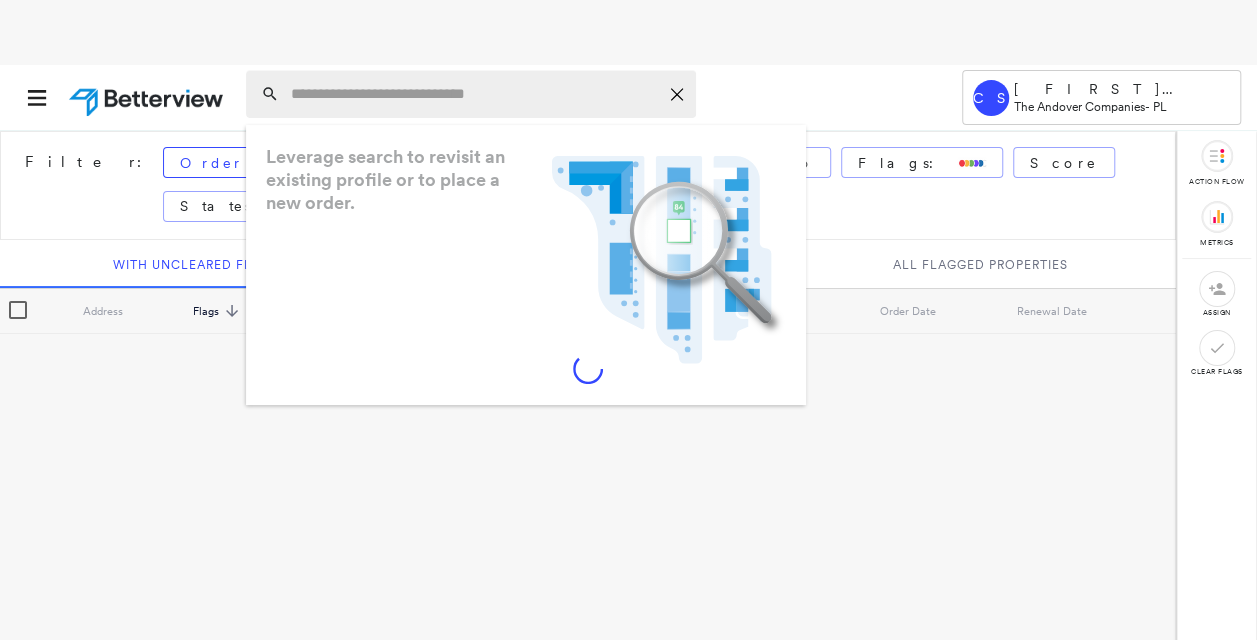 paste on "**********" 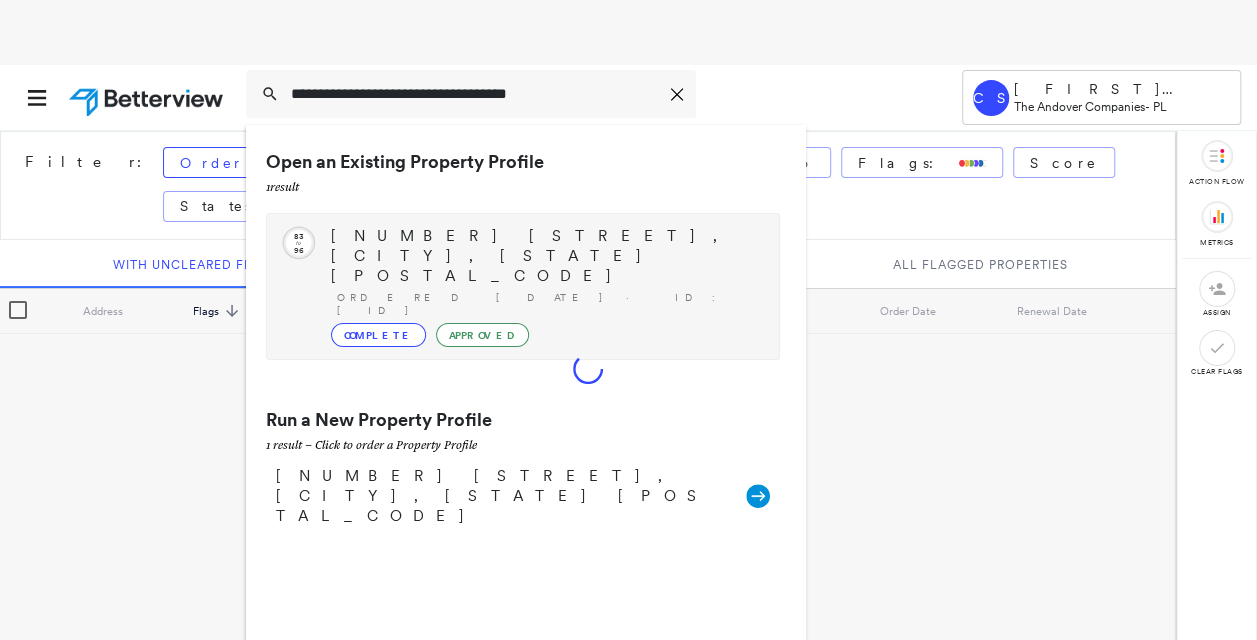 type on "**********" 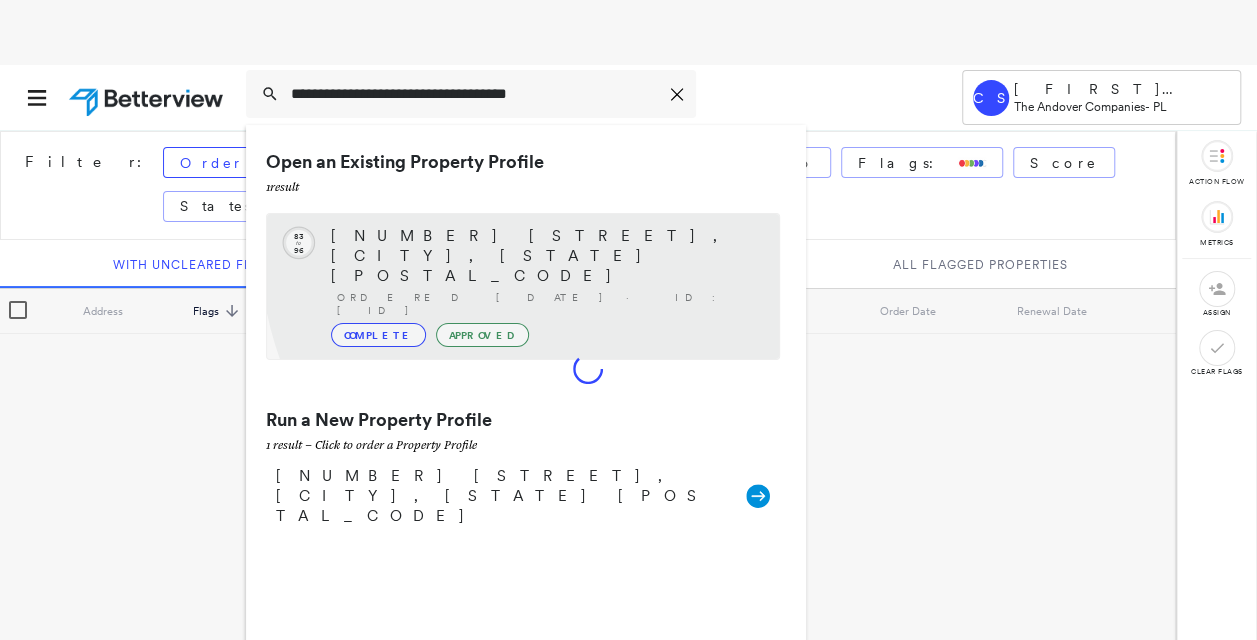click on "[NUMBER] [STREET], [CITY], [STATE] [POSTAL_CODE]" at bounding box center (545, 256) 